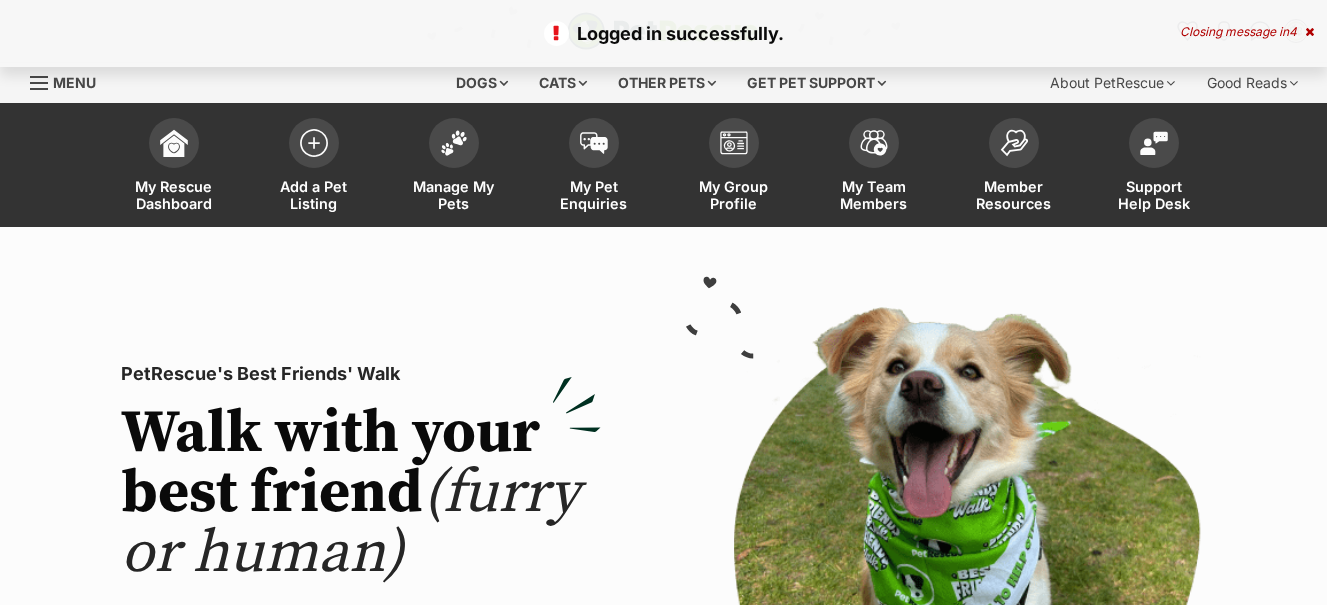 scroll, scrollTop: 0, scrollLeft: 0, axis: both 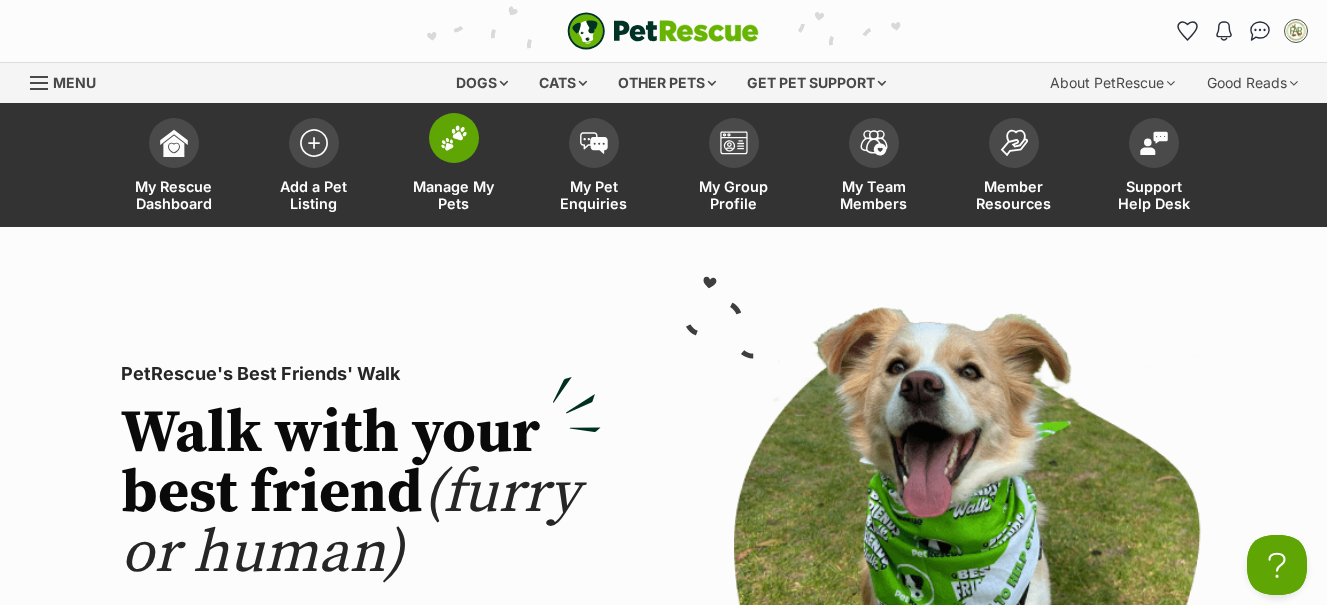 click at bounding box center (454, 138) 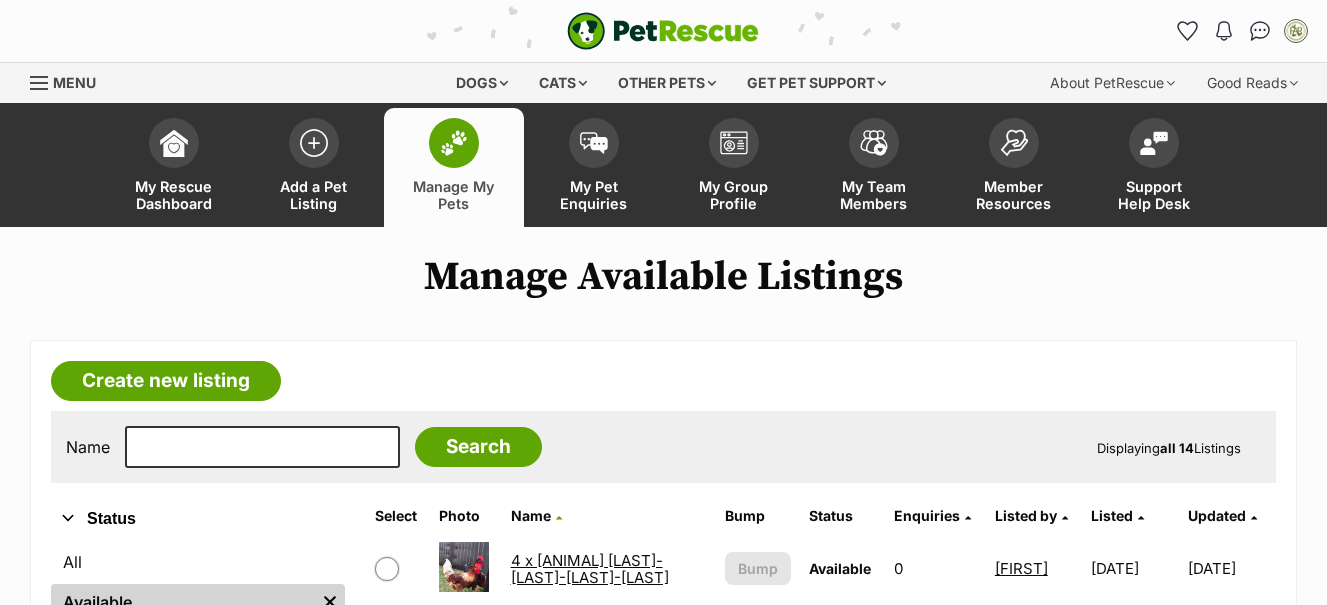 scroll, scrollTop: 300, scrollLeft: 0, axis: vertical 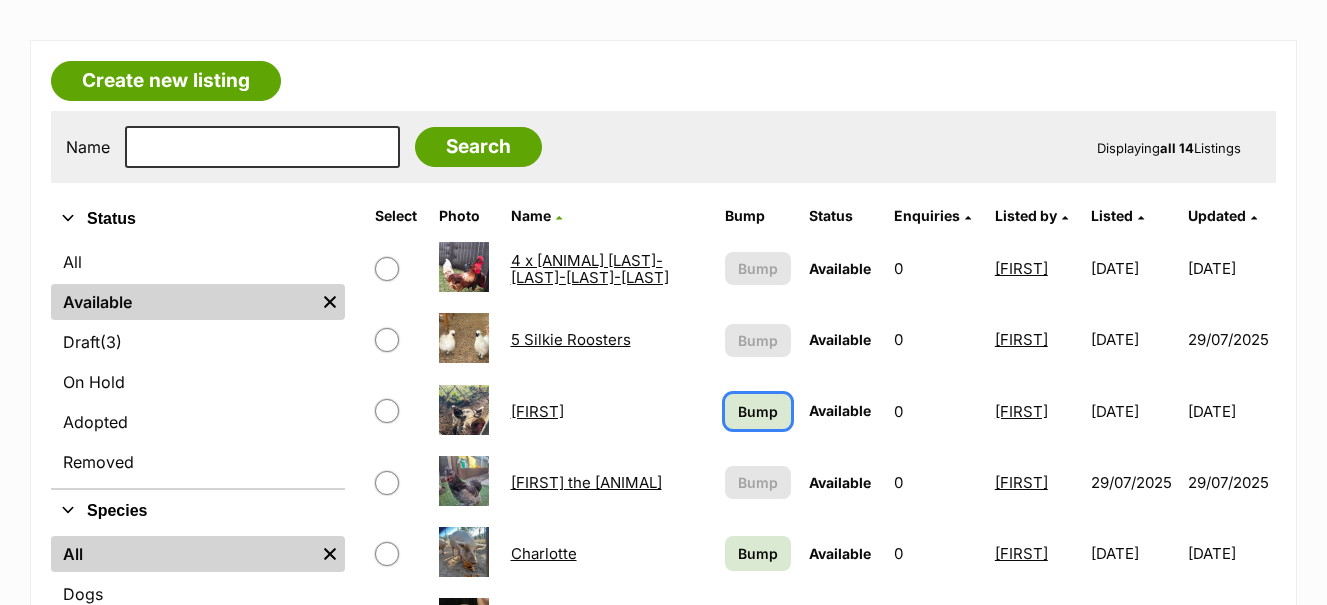 click on "Bump" at bounding box center (758, 411) 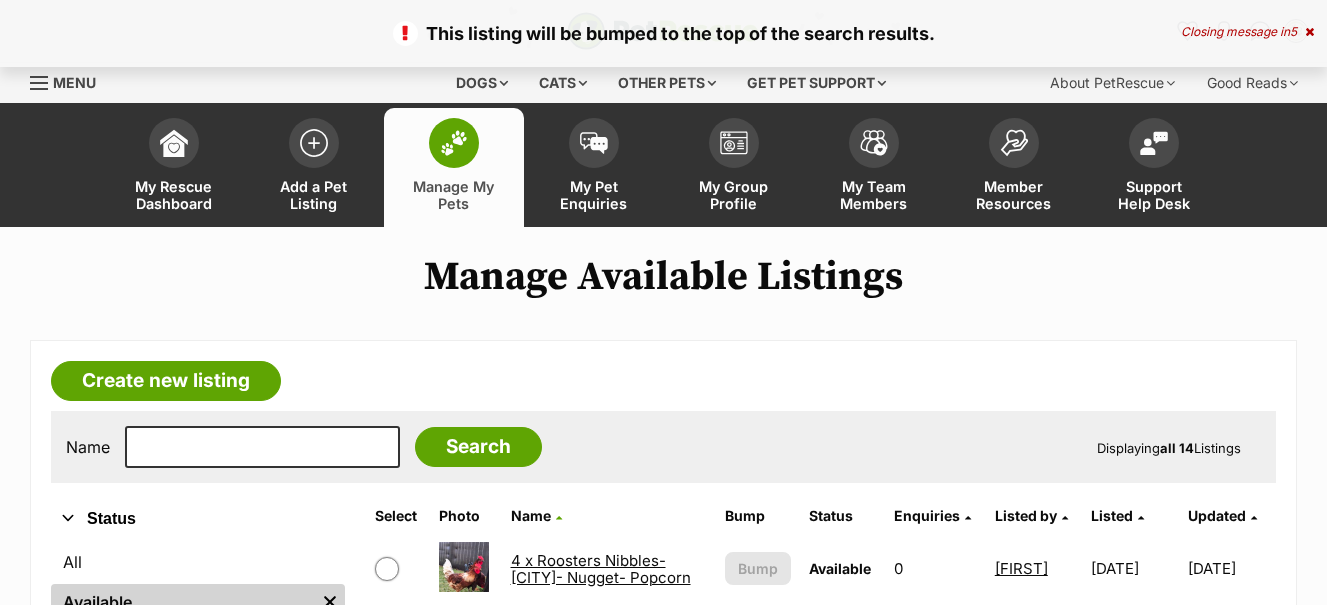 scroll, scrollTop: 400, scrollLeft: 0, axis: vertical 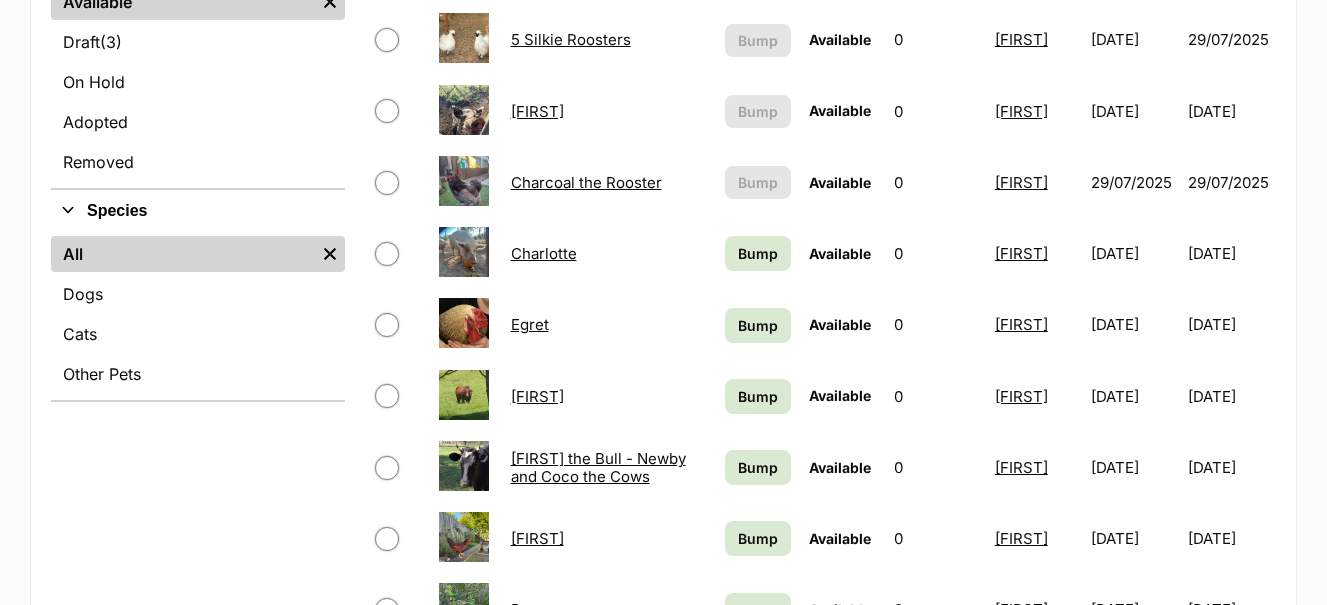 click on "Charcoal the Rooster" at bounding box center [586, 182] 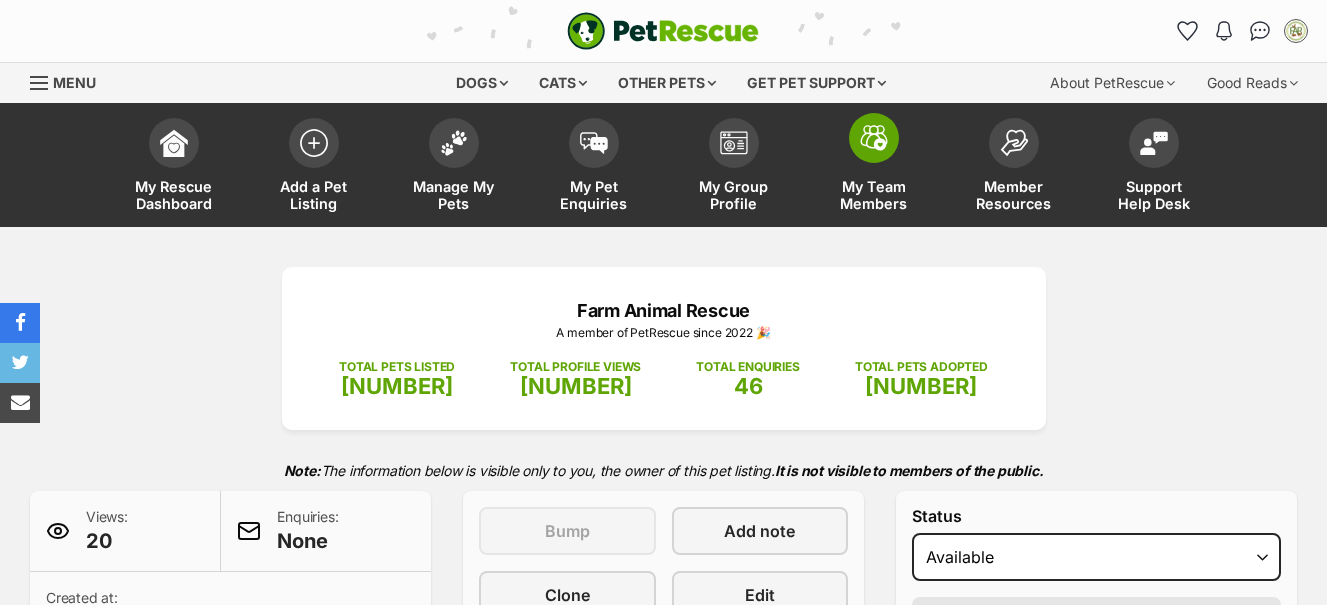 scroll, scrollTop: 0, scrollLeft: 0, axis: both 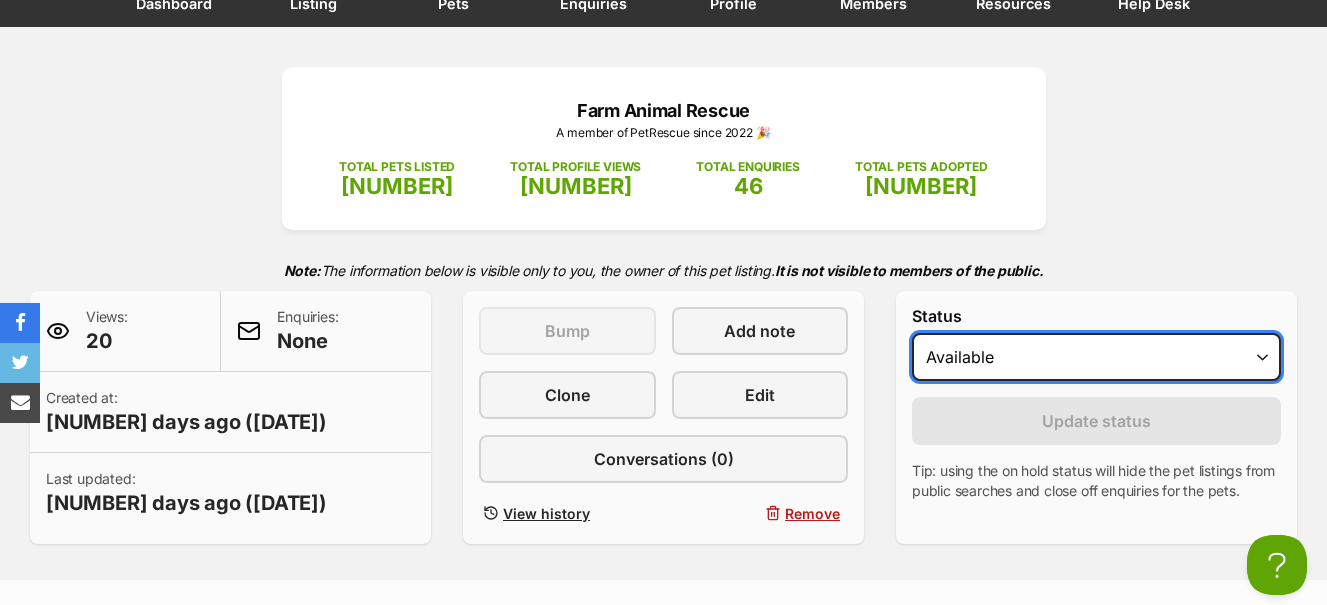 click on "Draft
Available
On hold
Adopted" at bounding box center (1096, 357) 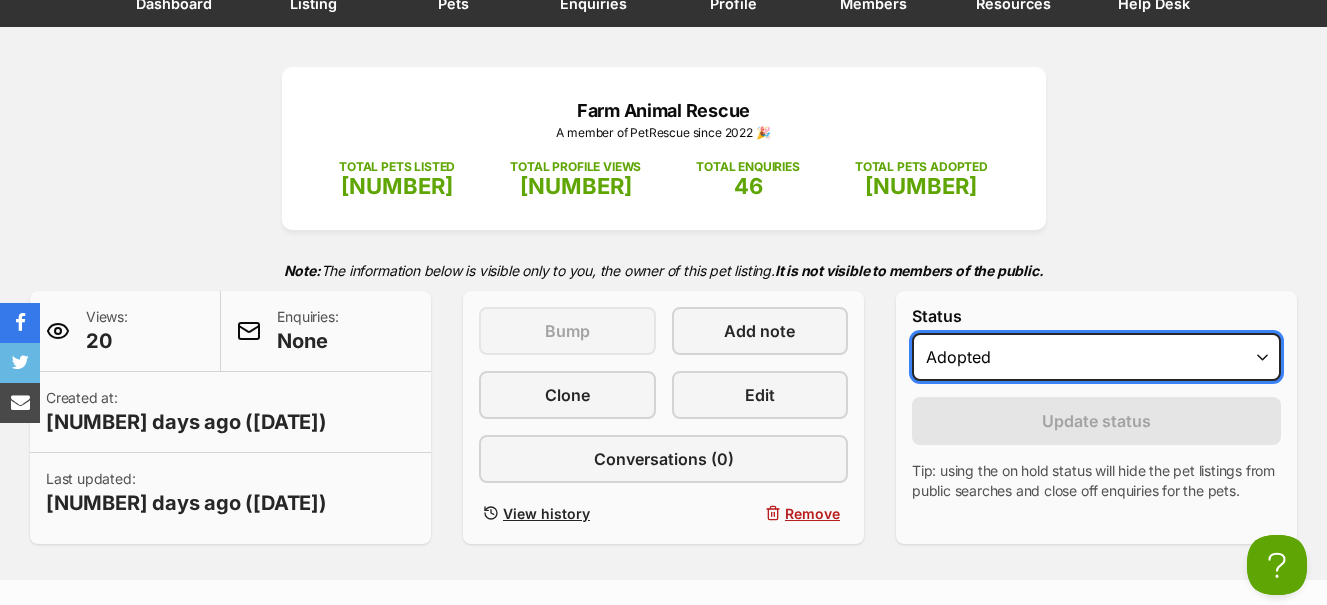 click on "Draft
Available
On hold
Adopted" at bounding box center [1096, 357] 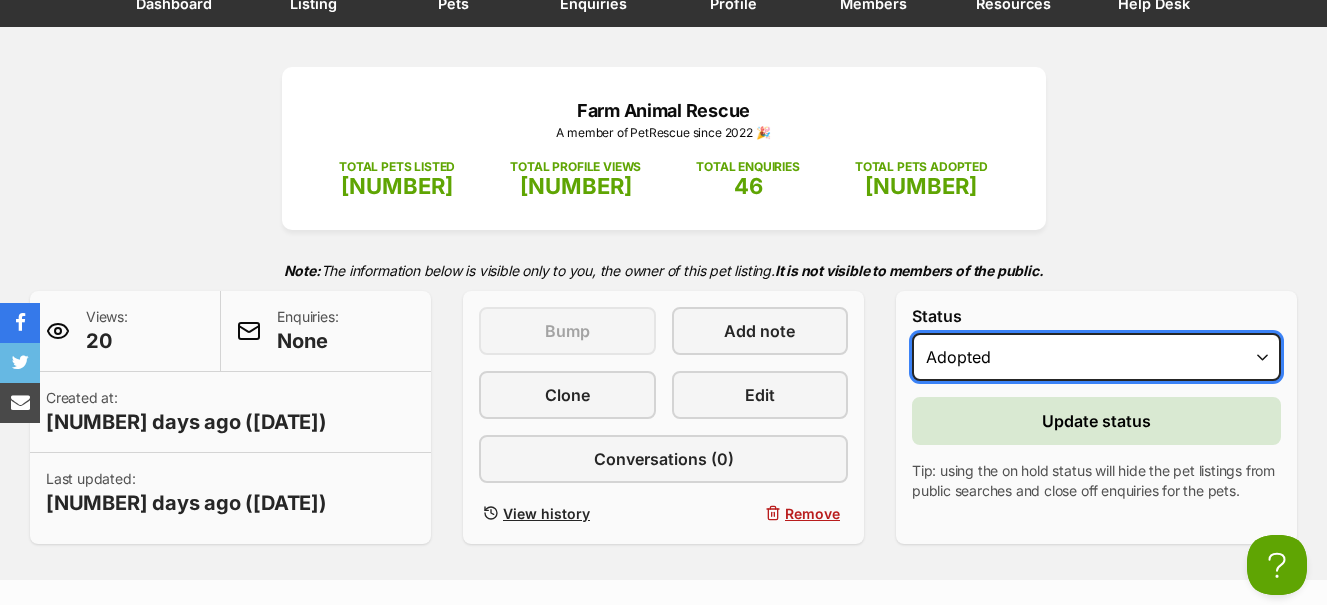 scroll, scrollTop: 0, scrollLeft: 0, axis: both 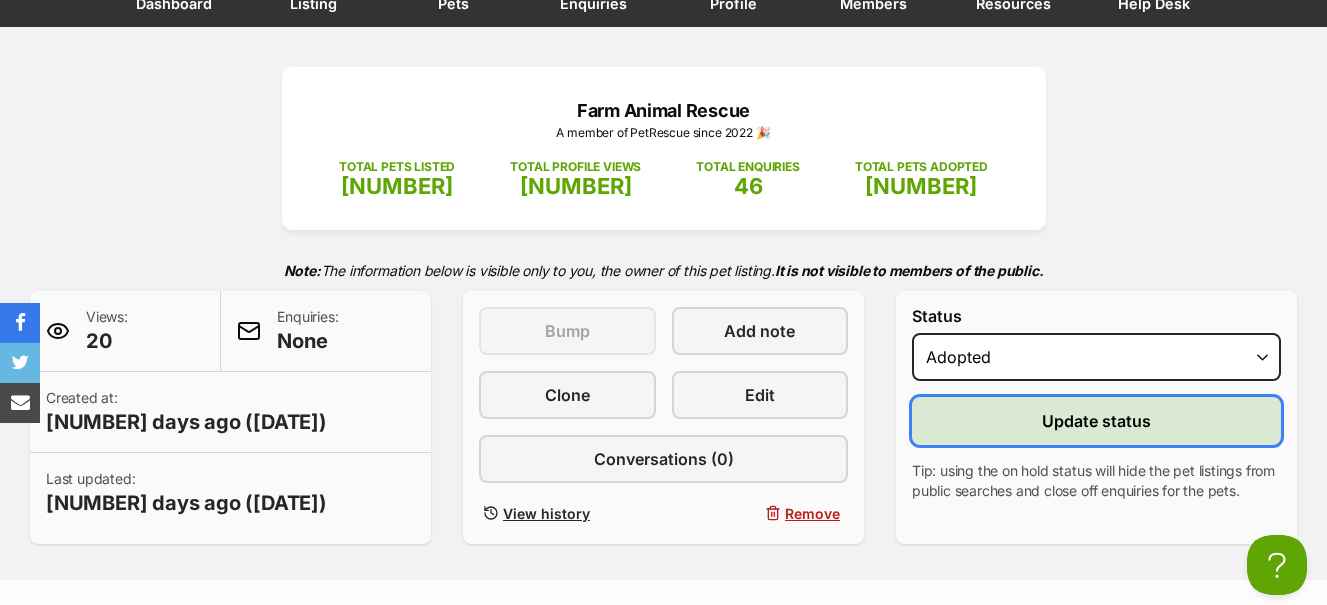 click on "Update status" at bounding box center (1096, 421) 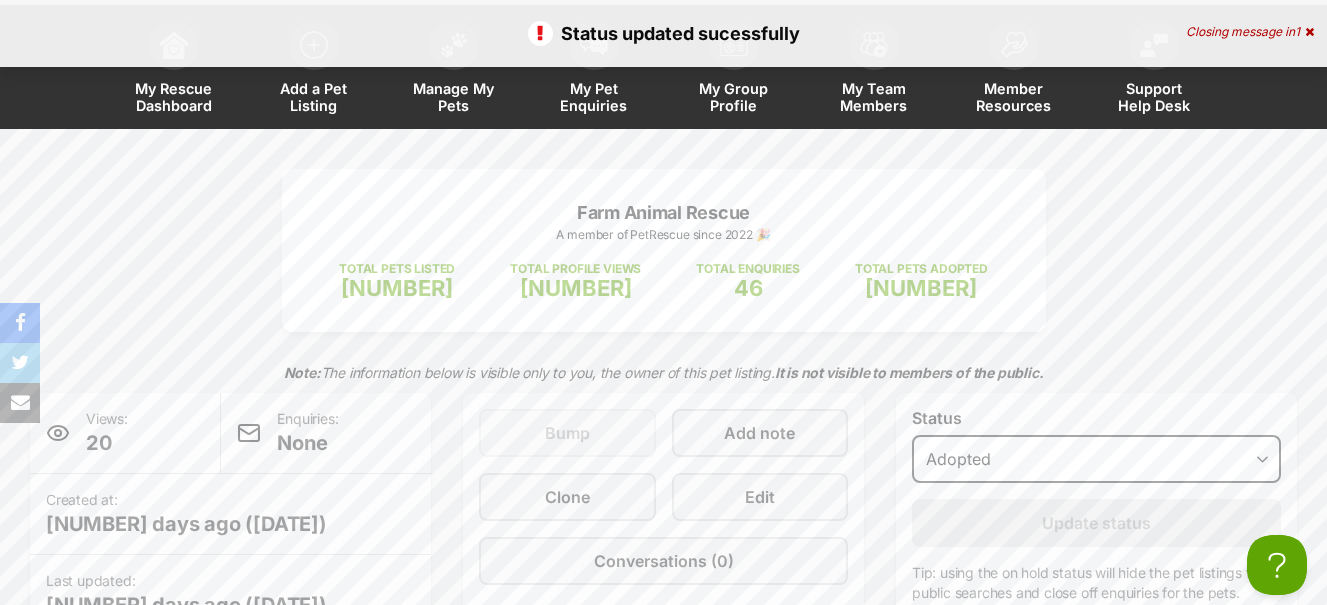 scroll, scrollTop: 0, scrollLeft: 0, axis: both 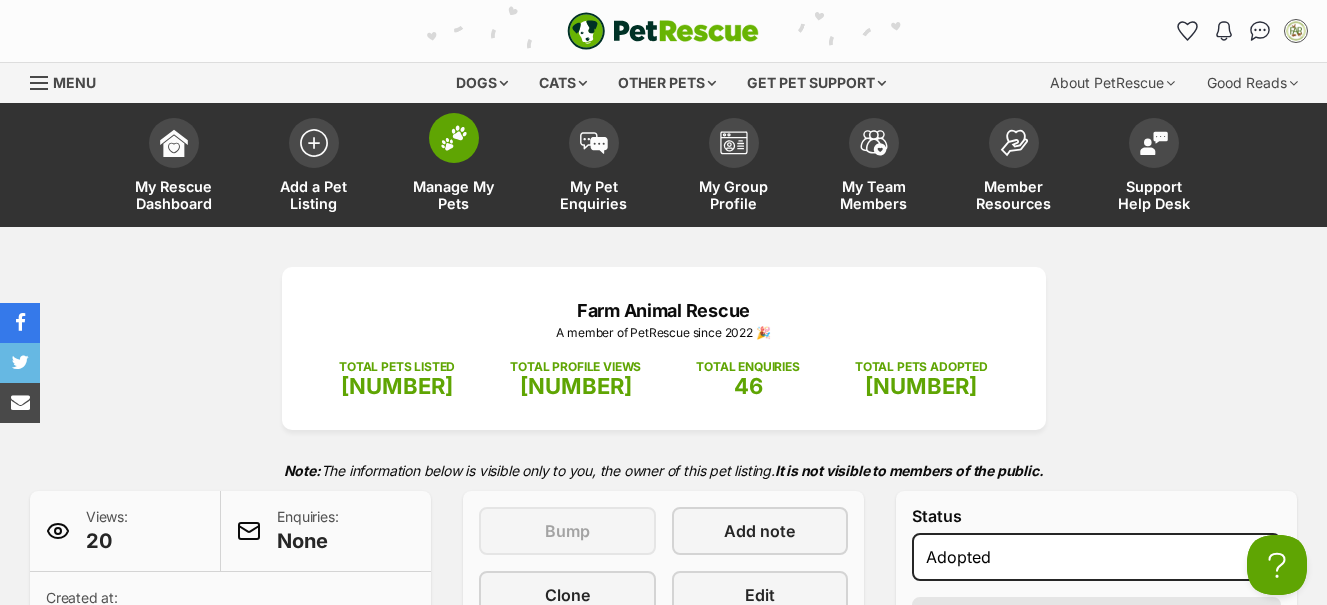 click at bounding box center [454, 138] 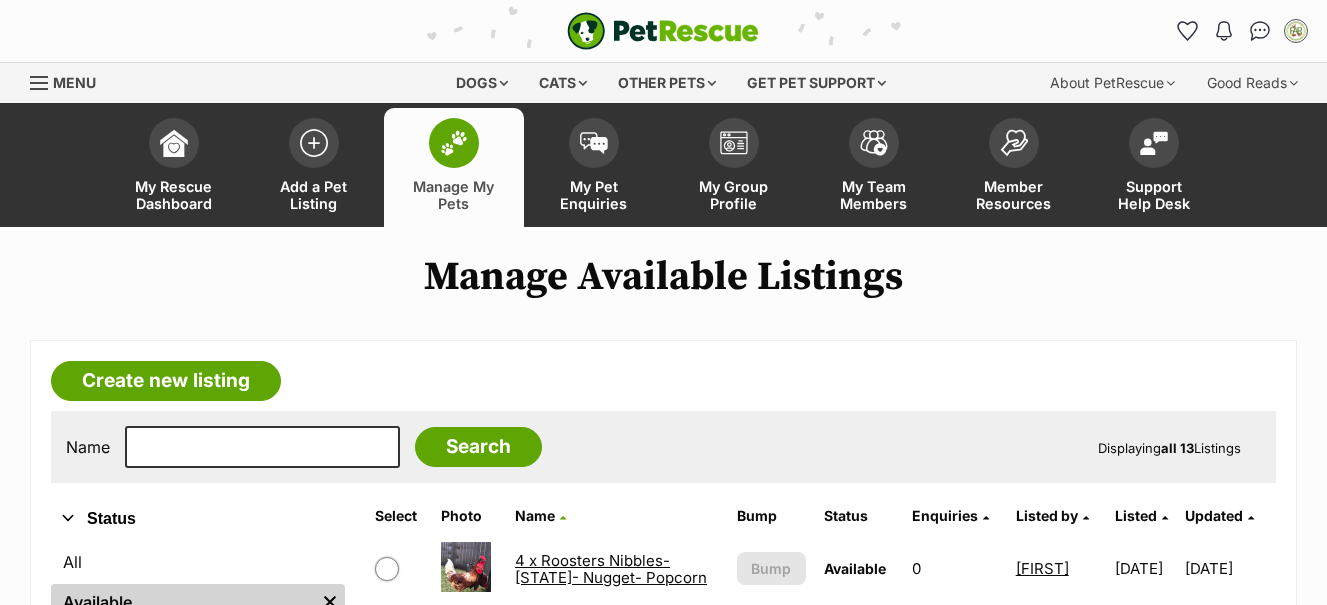 scroll, scrollTop: 113, scrollLeft: 0, axis: vertical 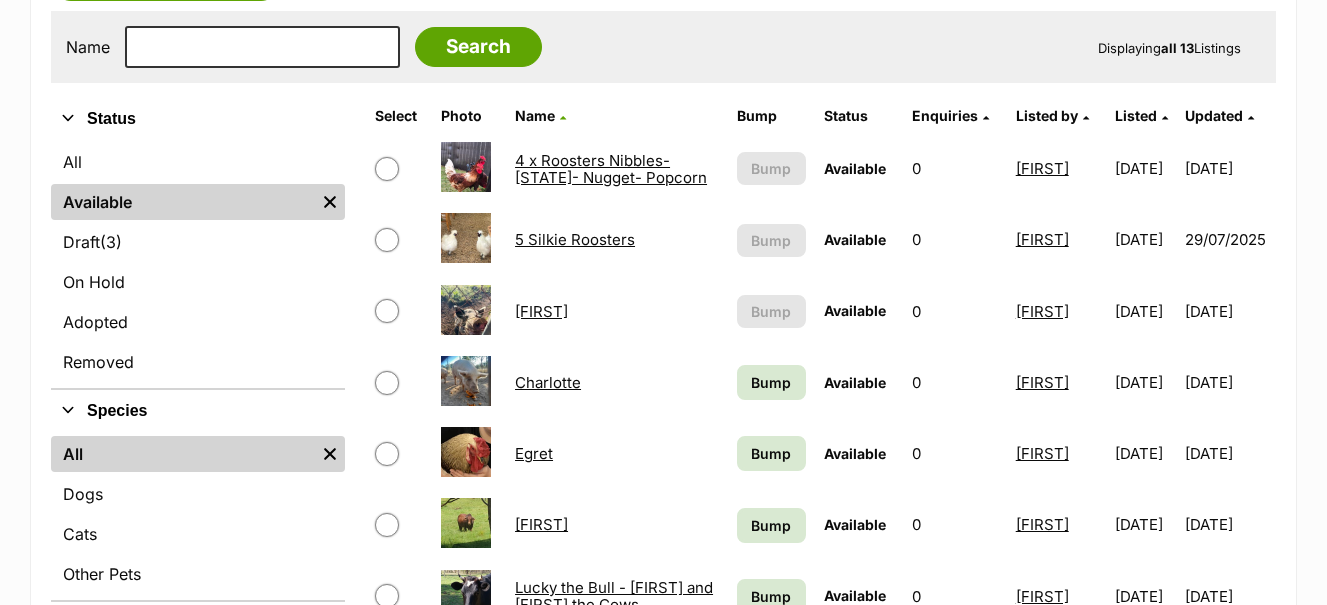 click on "Egret" at bounding box center (534, 453) 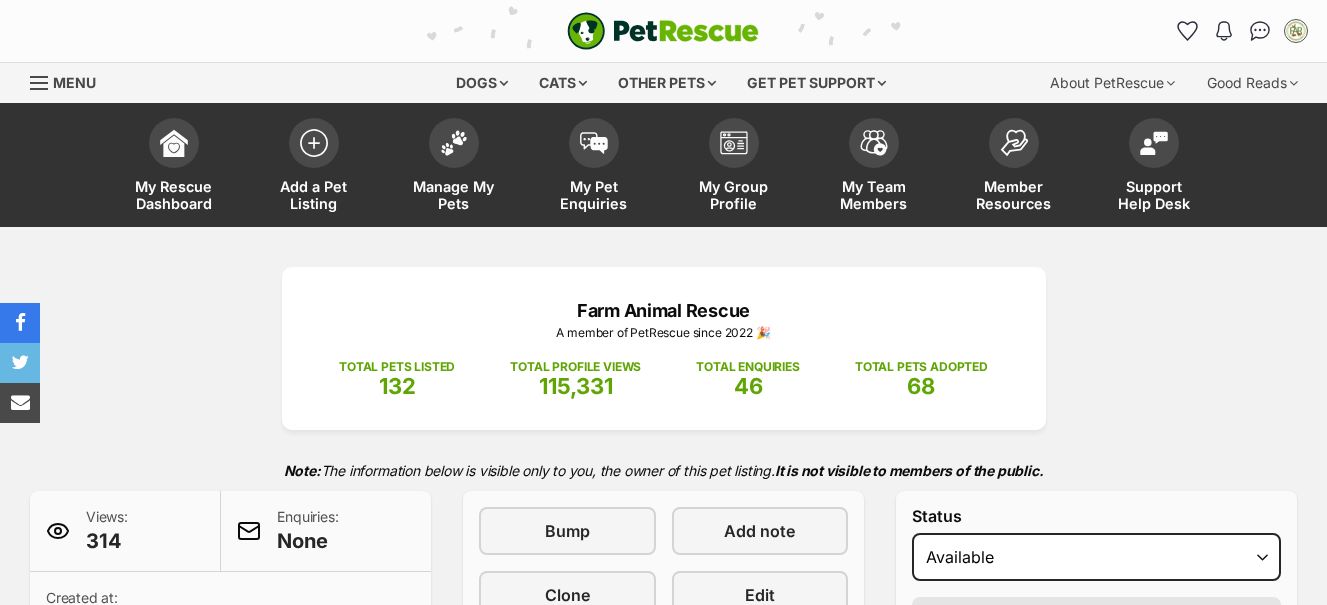 scroll, scrollTop: 0, scrollLeft: 0, axis: both 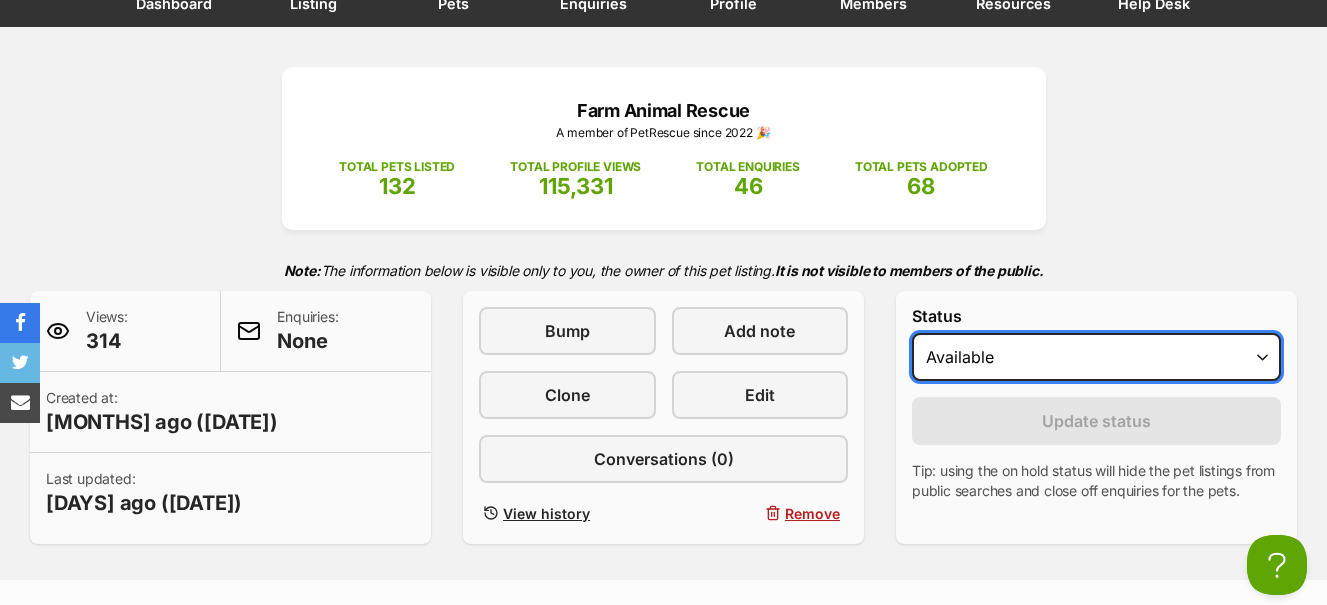 click on "Draft
Available
On hold
Adopted" at bounding box center (1096, 357) 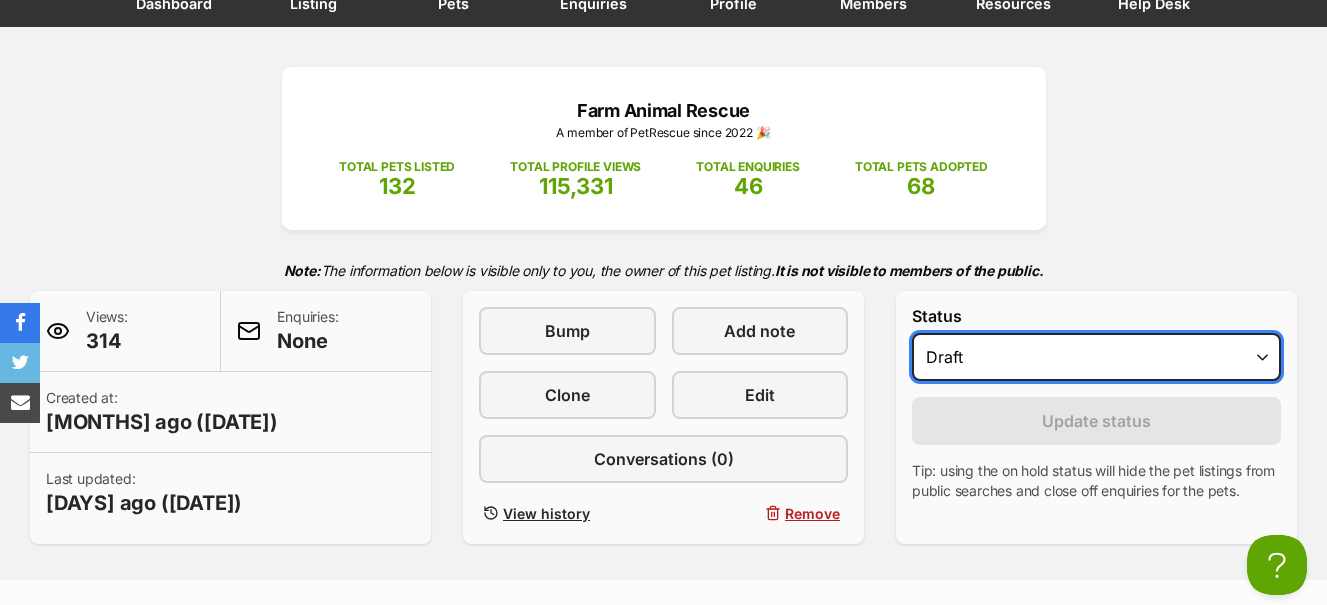 click on "Draft
Available
On hold
Adopted" at bounding box center (1096, 357) 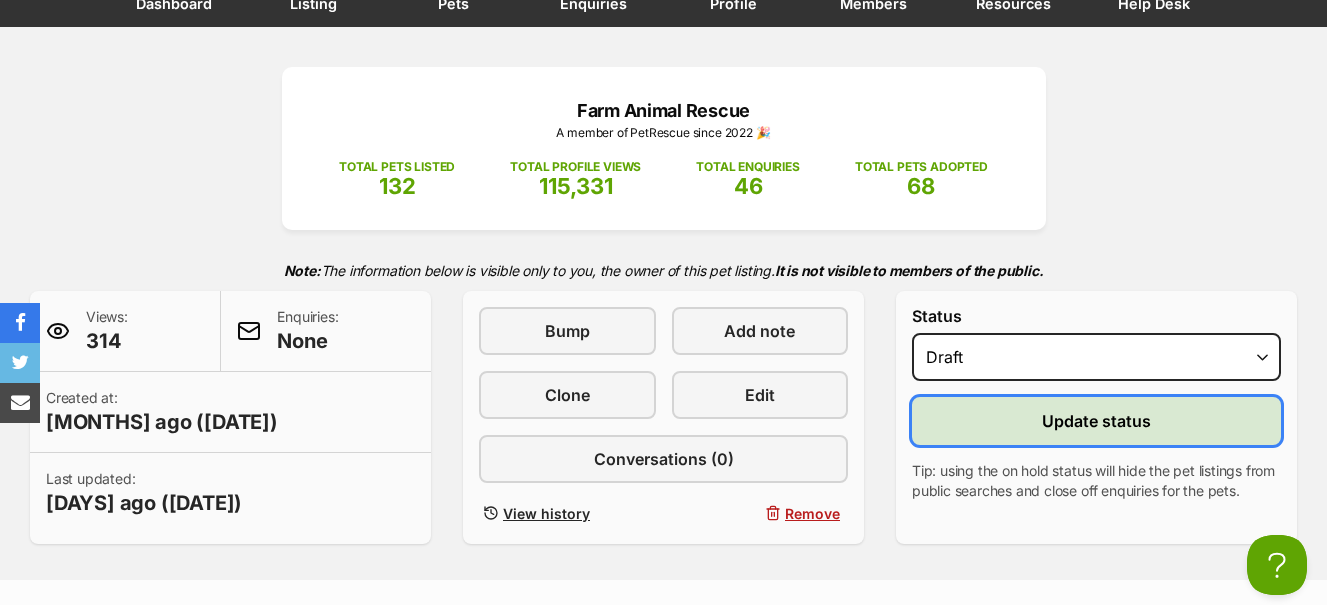 click on "Update status" at bounding box center [1096, 421] 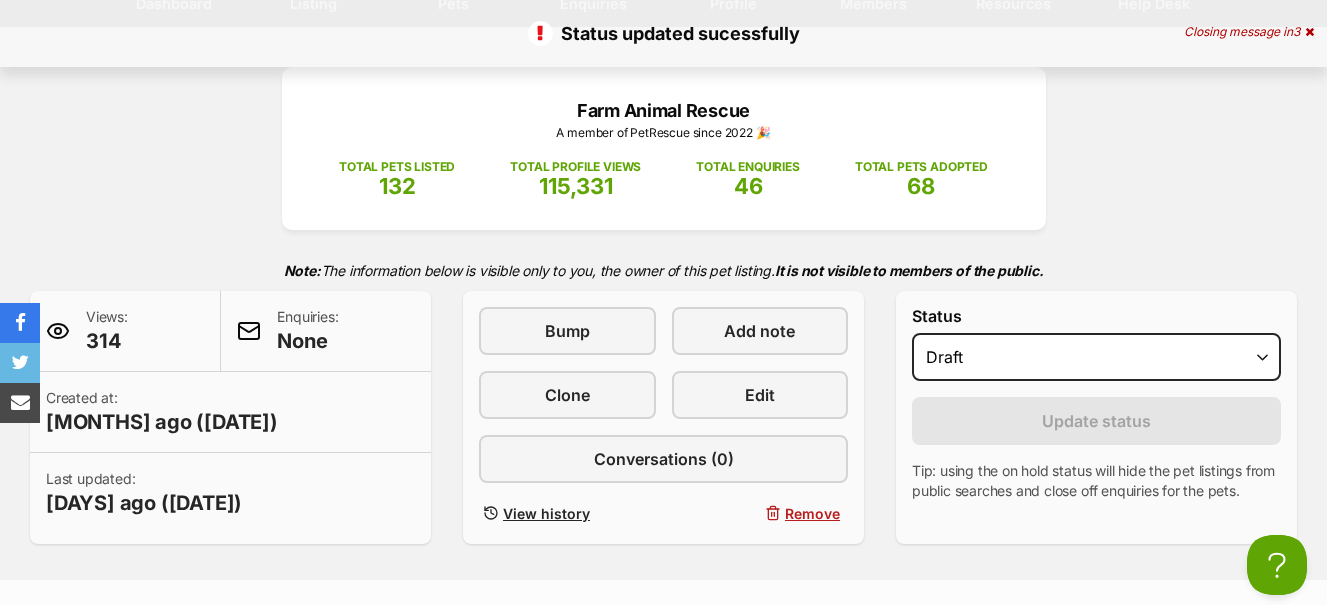 scroll, scrollTop: 0, scrollLeft: 0, axis: both 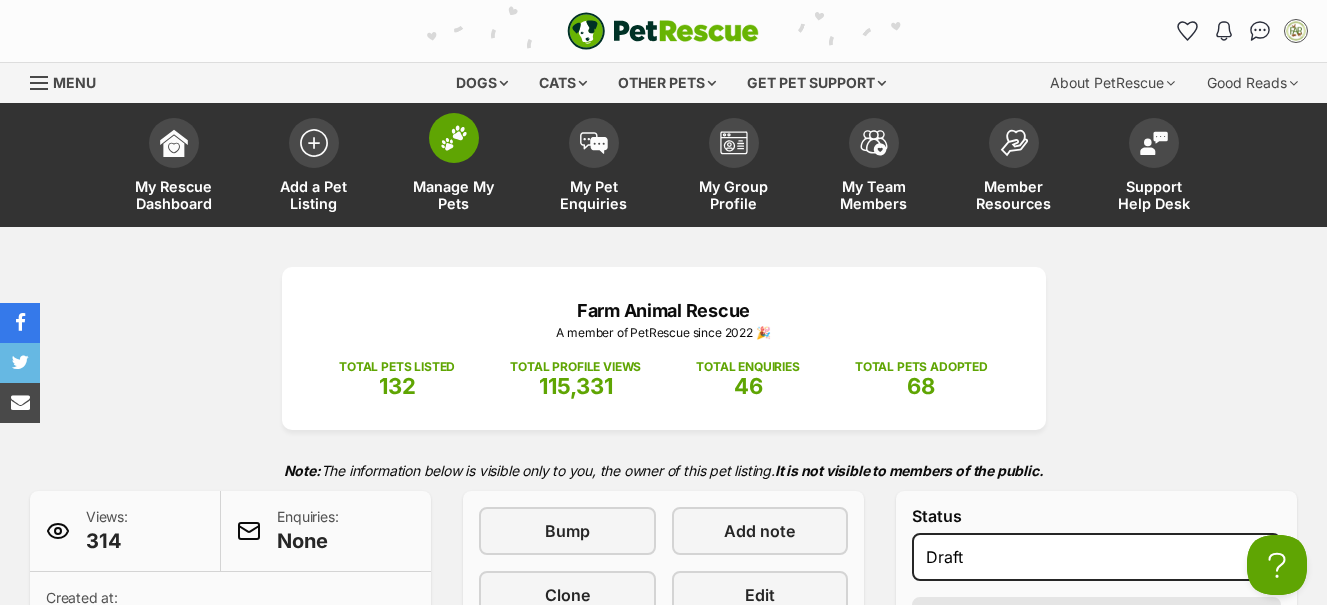click at bounding box center [454, 138] 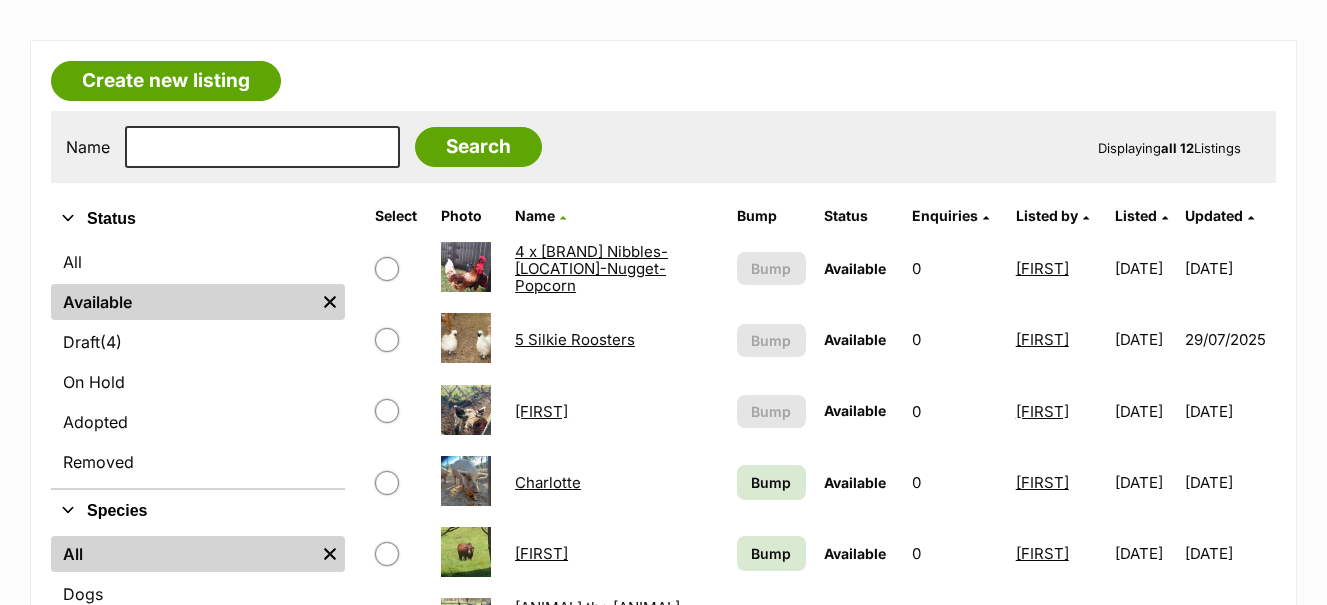 scroll, scrollTop: 300, scrollLeft: 0, axis: vertical 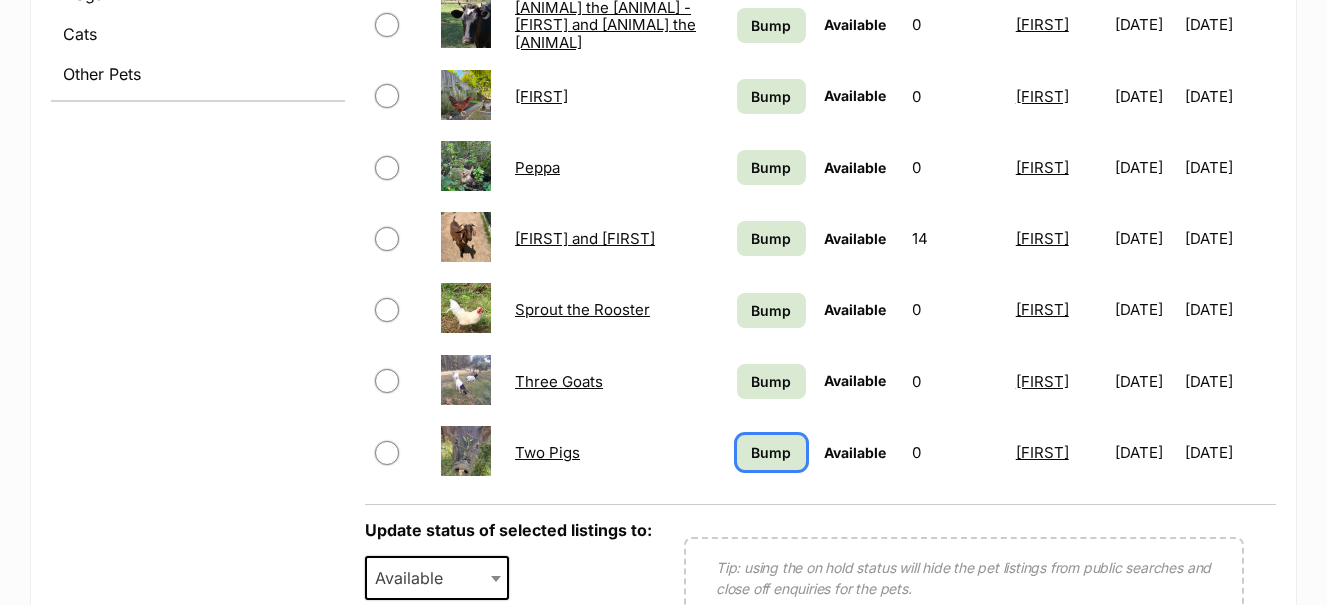 click on "Bump" at bounding box center (771, 452) 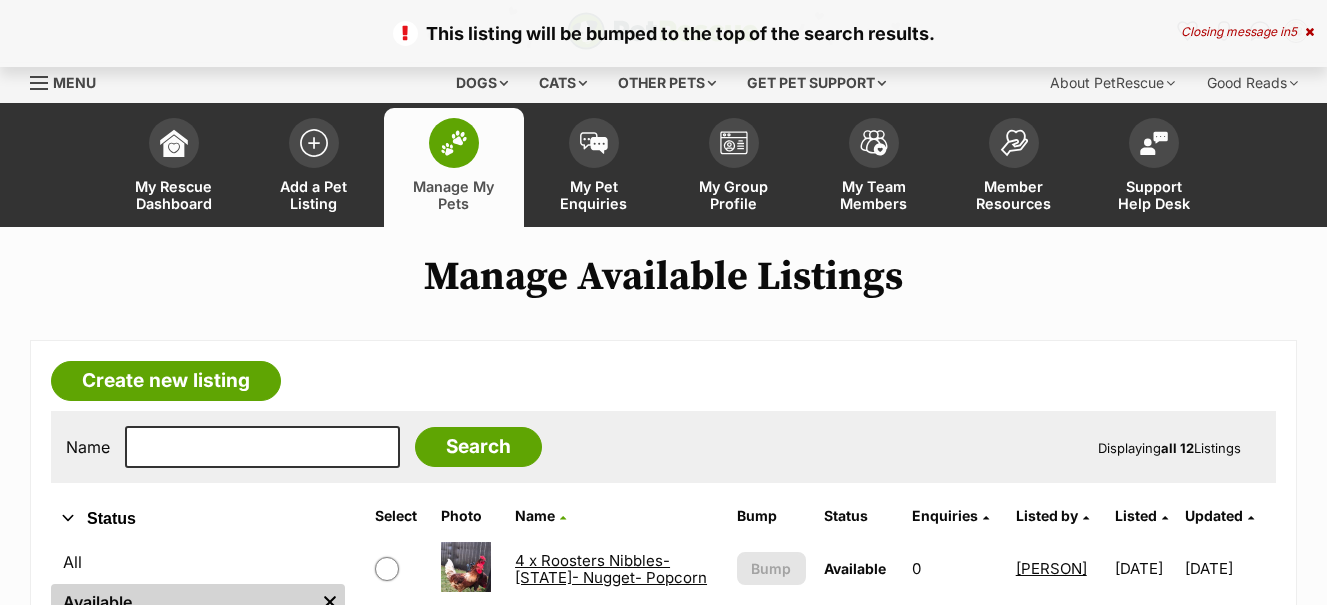 scroll, scrollTop: 400, scrollLeft: 0, axis: vertical 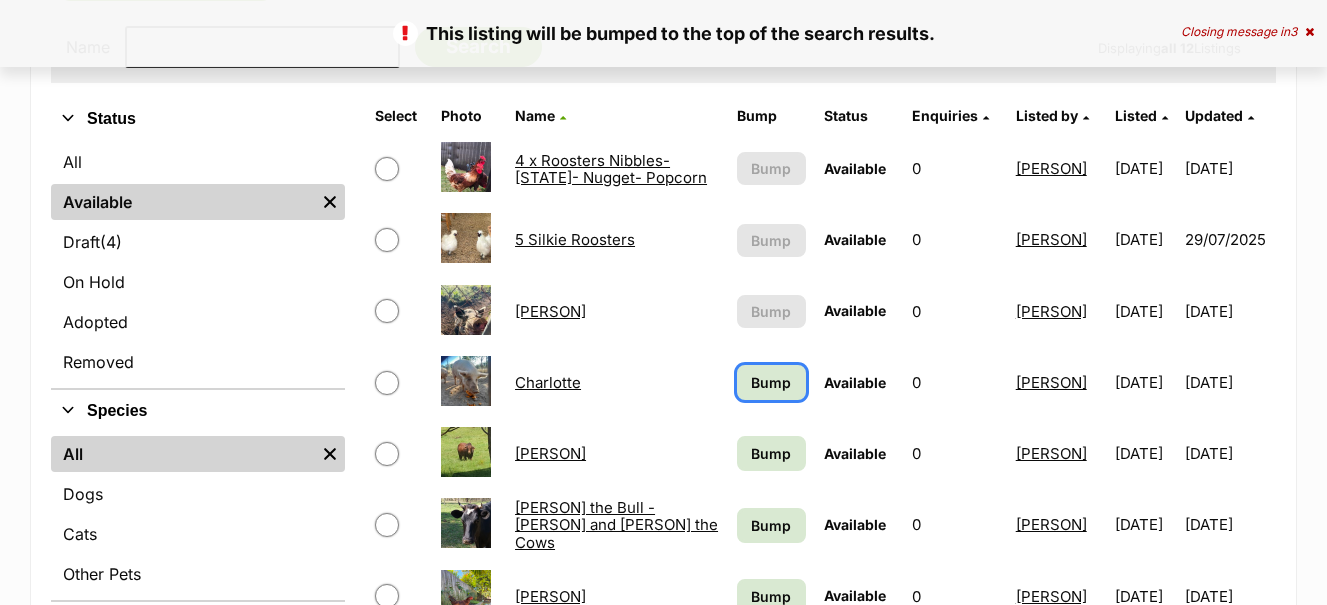 click on "Bump" at bounding box center [771, 382] 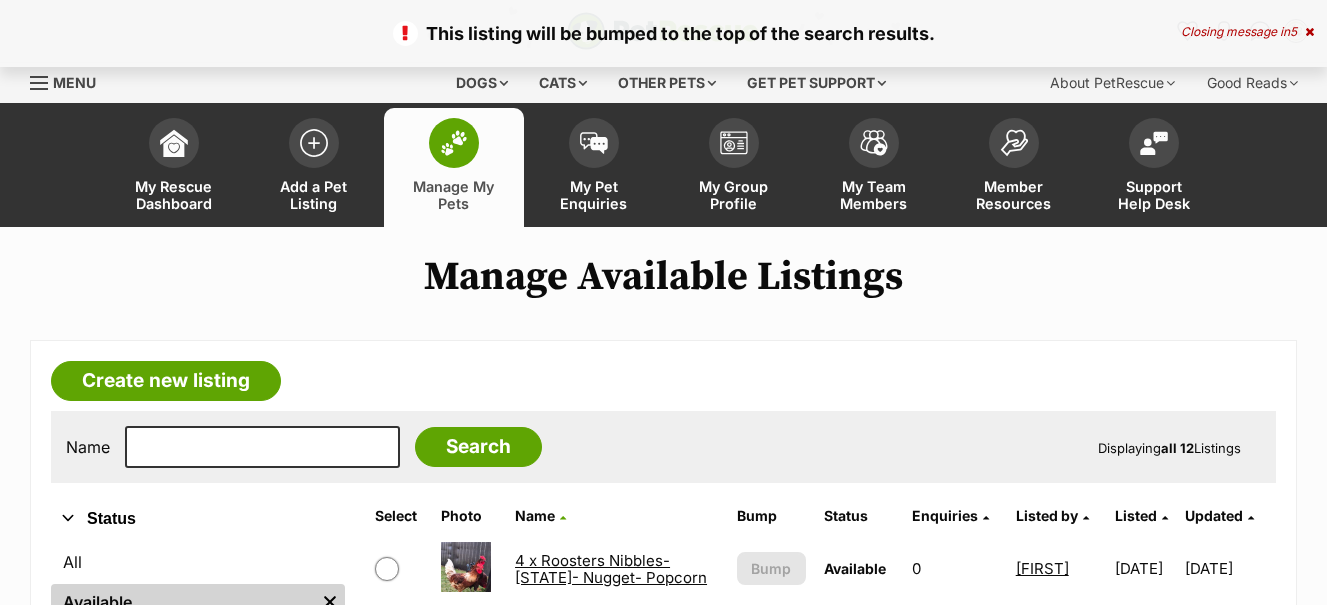 scroll, scrollTop: 400, scrollLeft: 0, axis: vertical 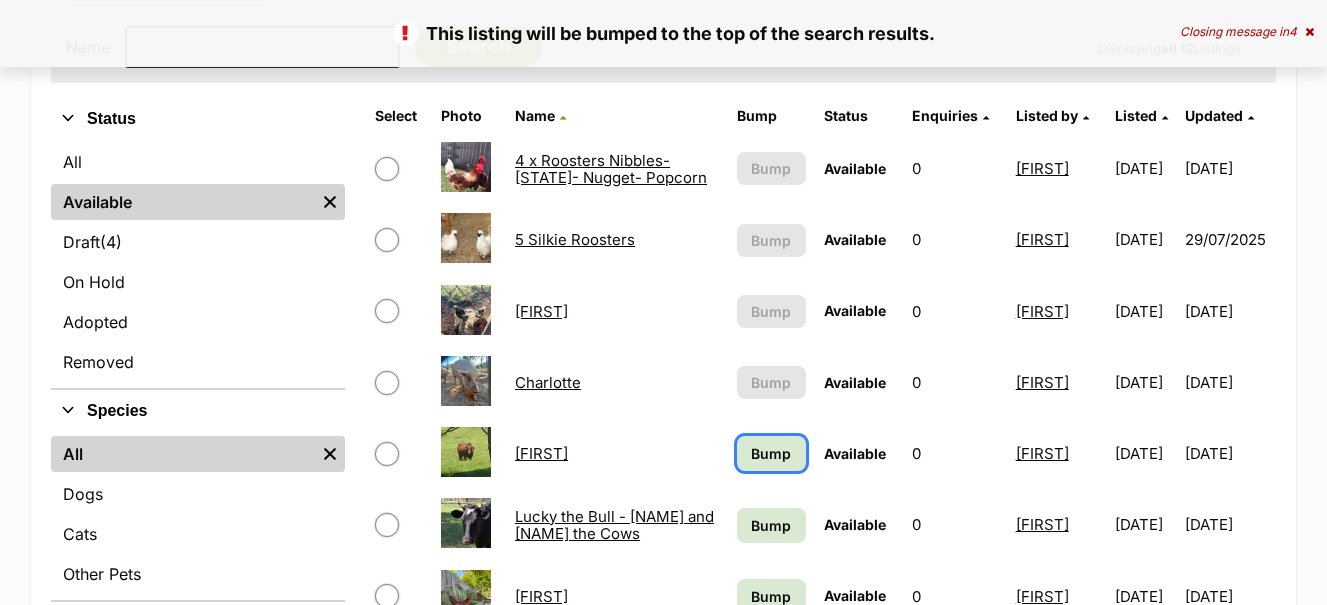 click on "Bump" at bounding box center [771, 453] 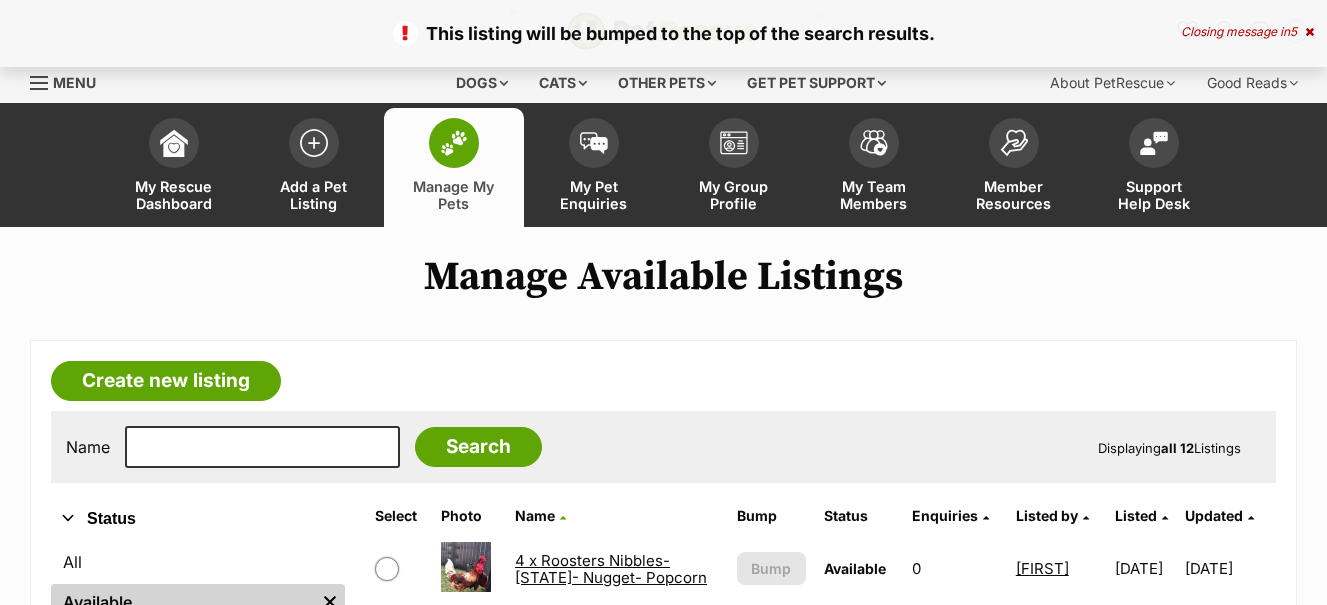 scroll, scrollTop: 400, scrollLeft: 0, axis: vertical 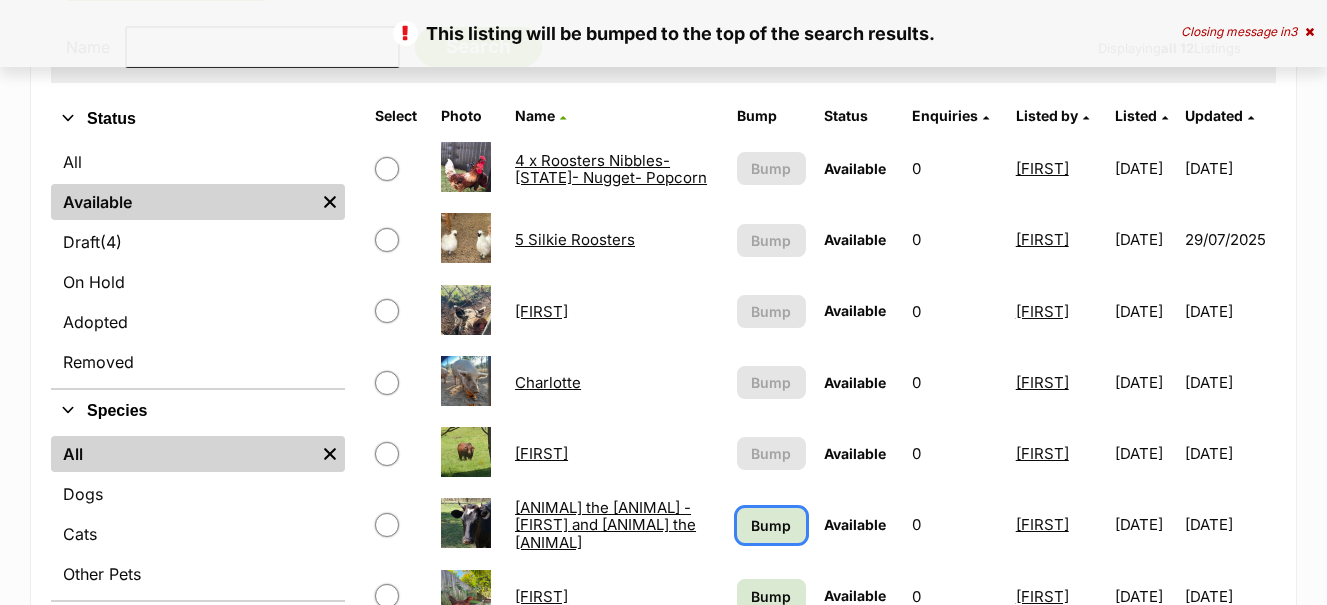 click on "Bump" at bounding box center [771, 525] 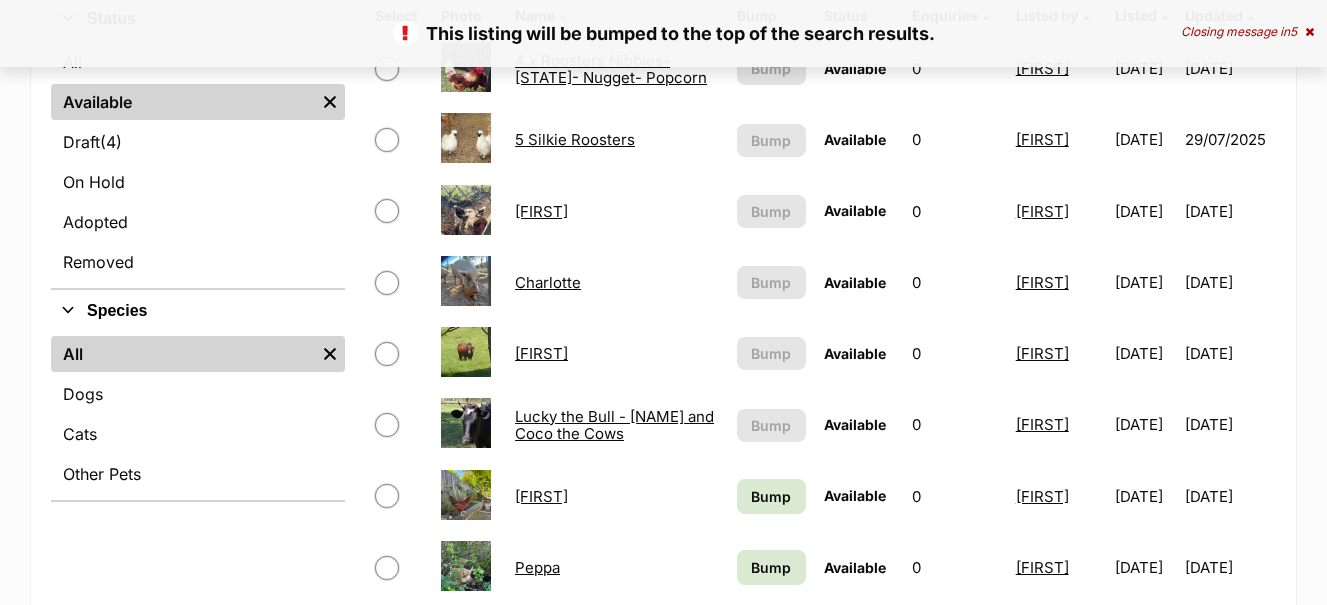 scroll, scrollTop: 500, scrollLeft: 0, axis: vertical 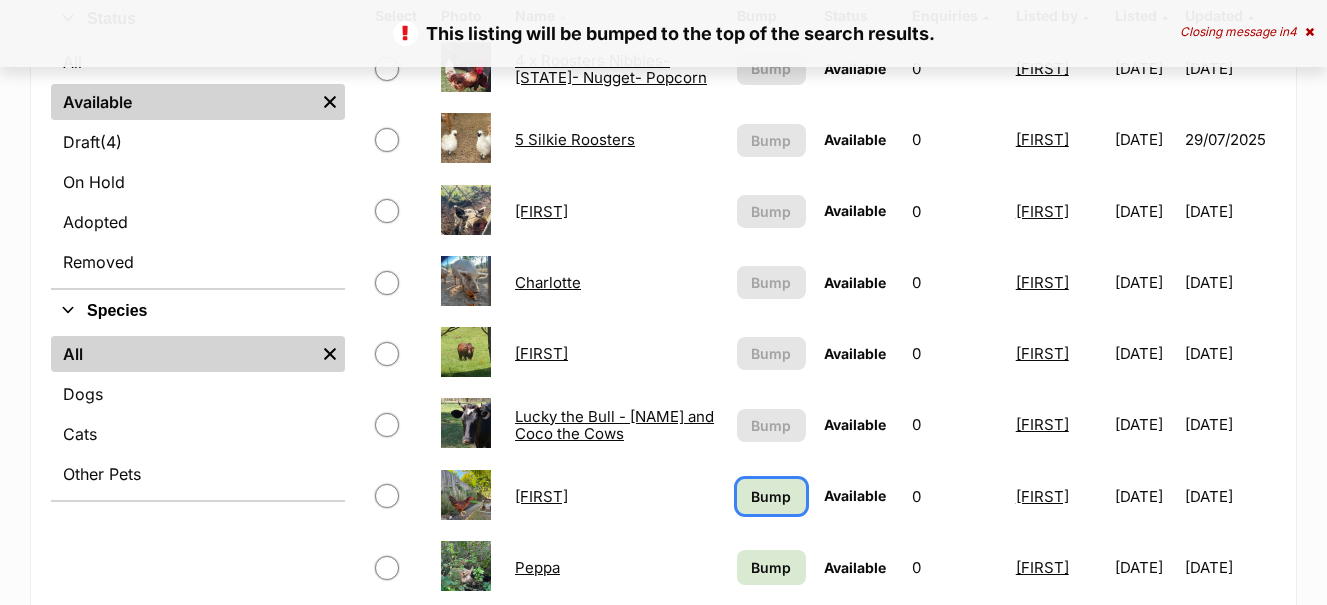 click on "Bump" at bounding box center [771, 496] 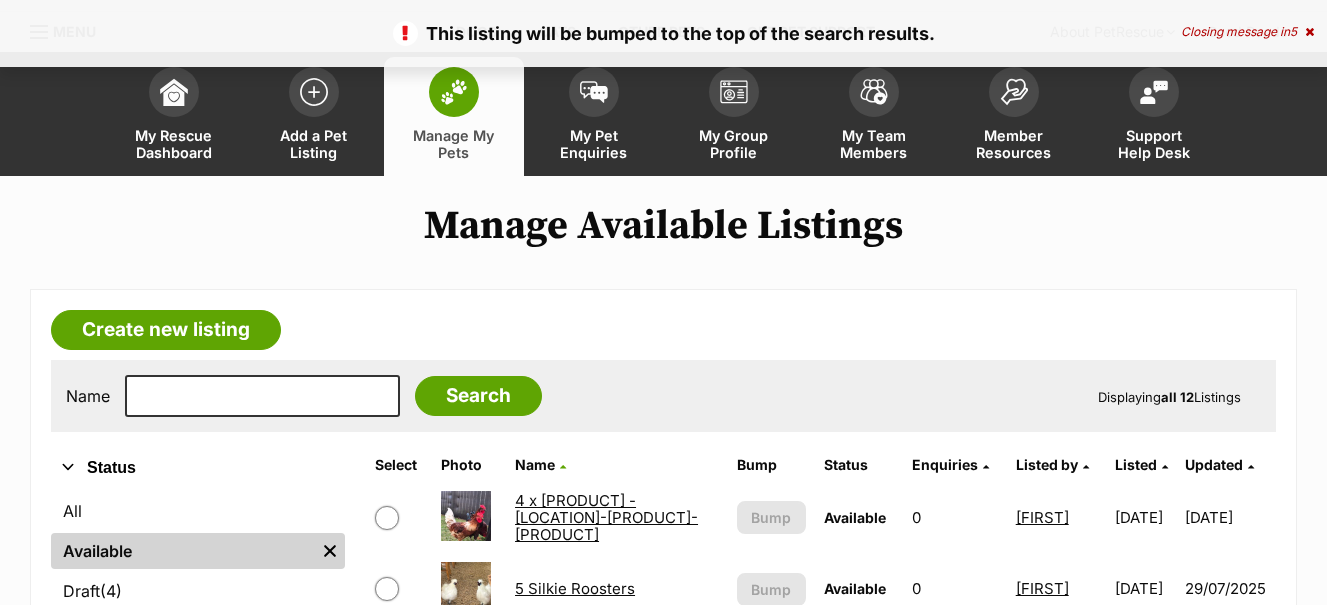 scroll, scrollTop: 500, scrollLeft: 0, axis: vertical 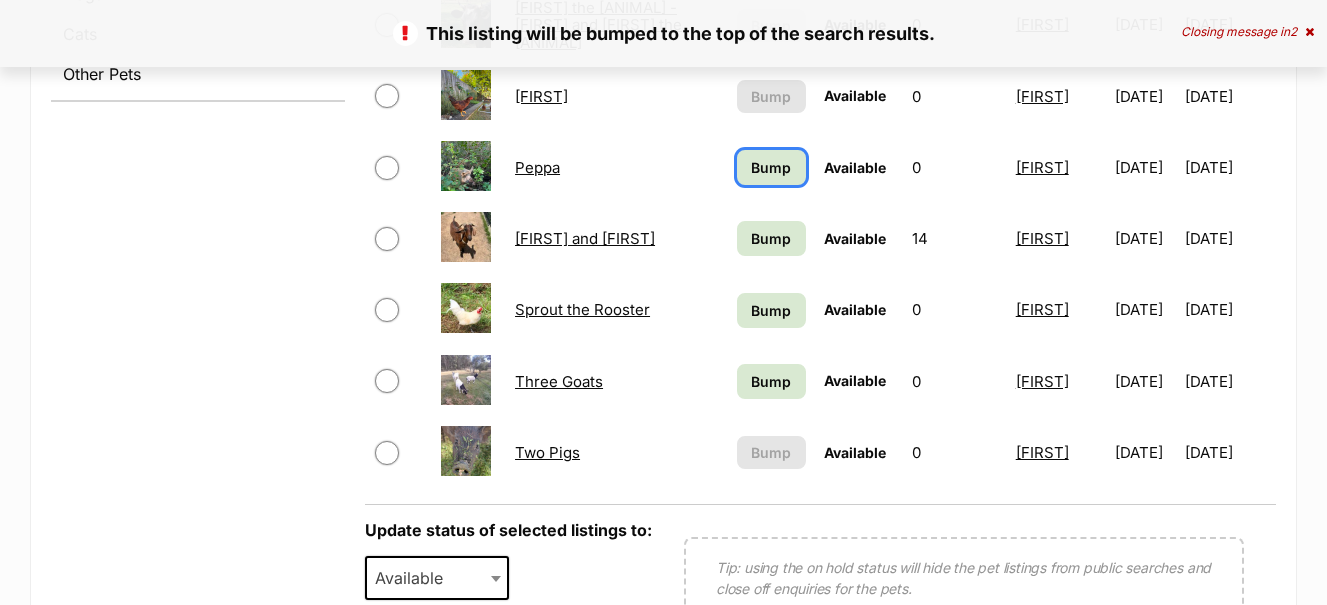 click on "Bump" at bounding box center [771, 167] 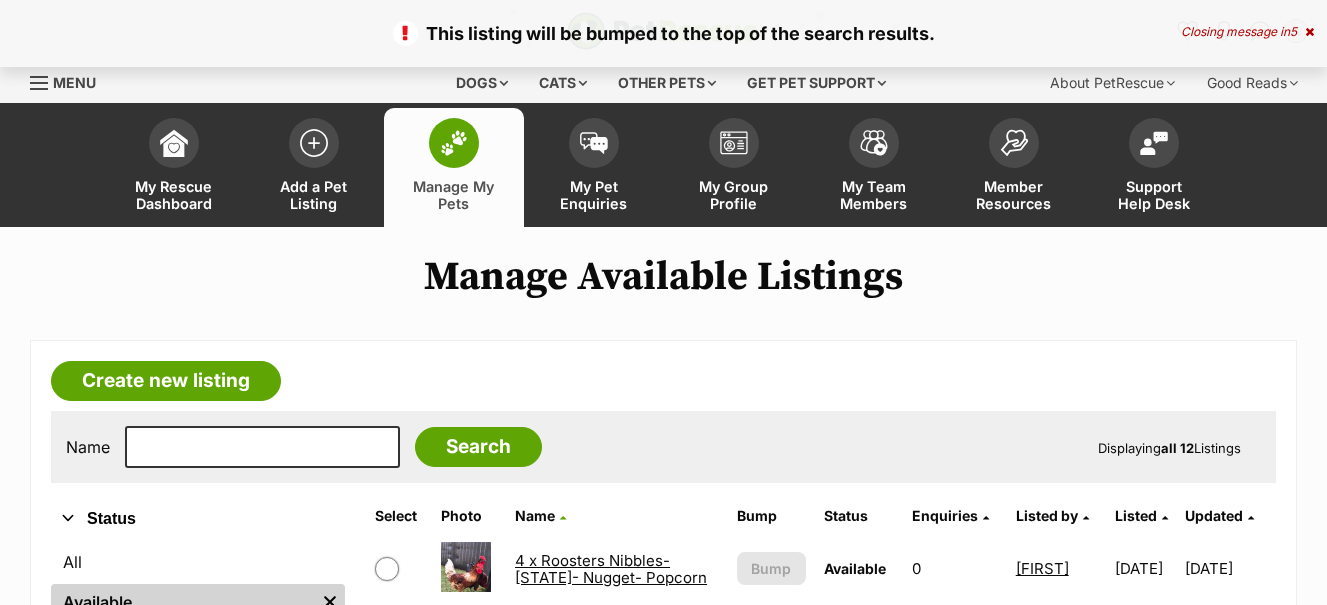 scroll, scrollTop: 400, scrollLeft: 0, axis: vertical 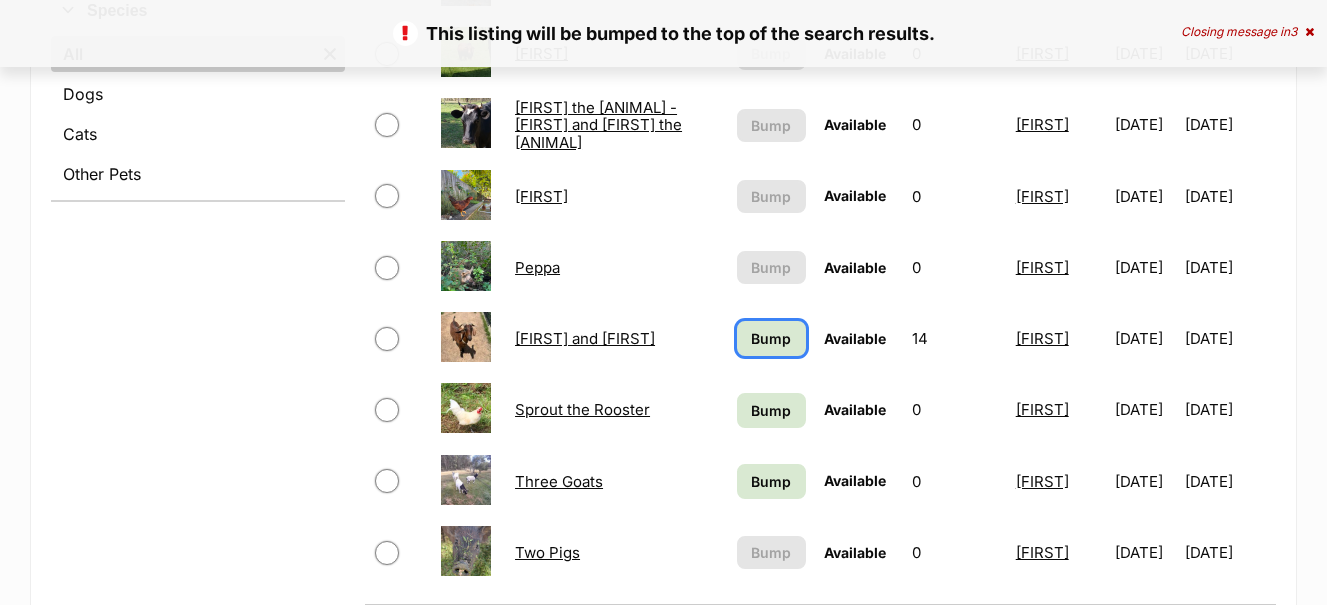 click on "Bump" at bounding box center [771, 338] 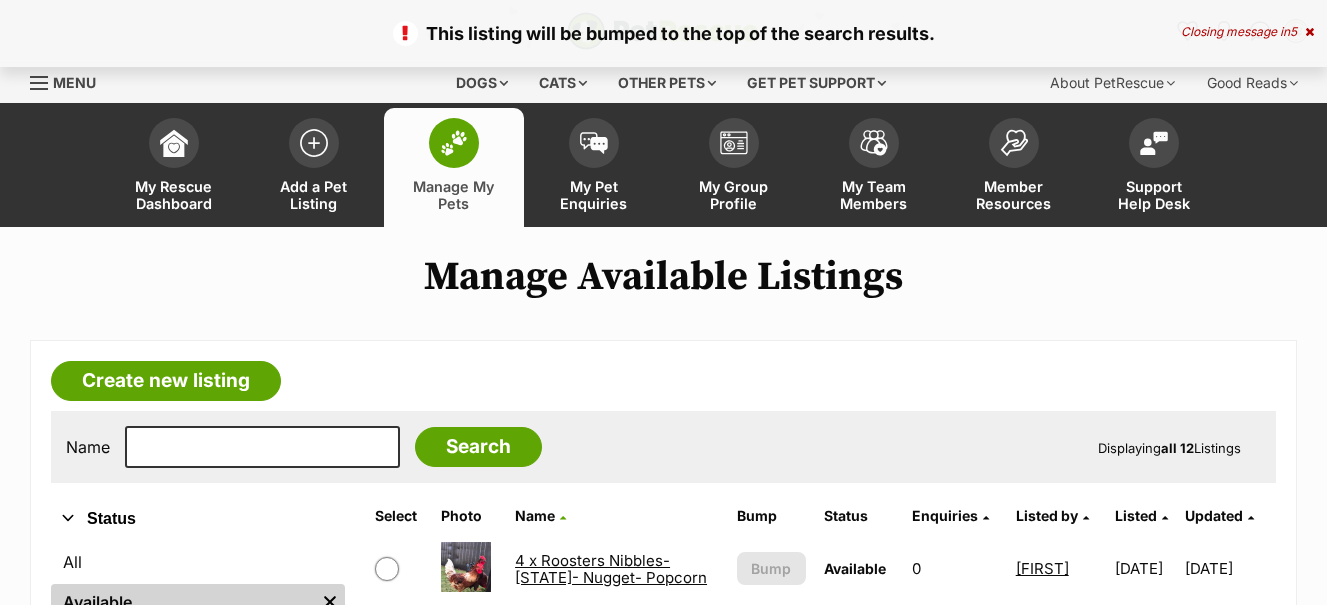 scroll, scrollTop: 500, scrollLeft: 0, axis: vertical 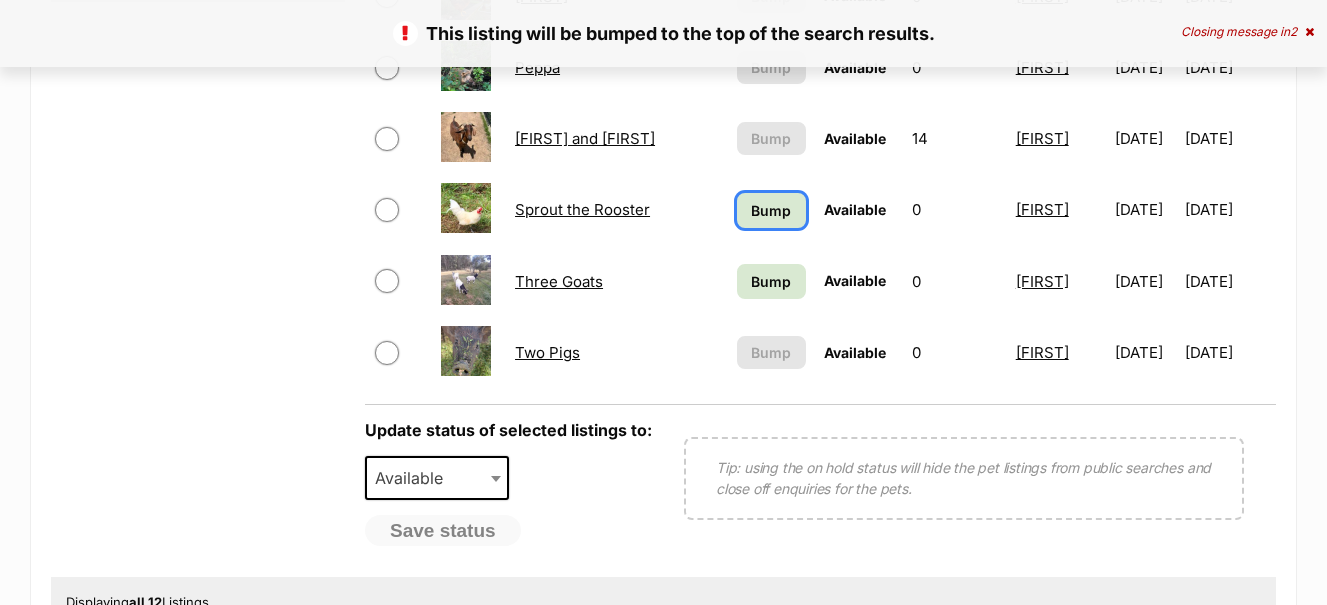 click on "Bump" at bounding box center (771, 210) 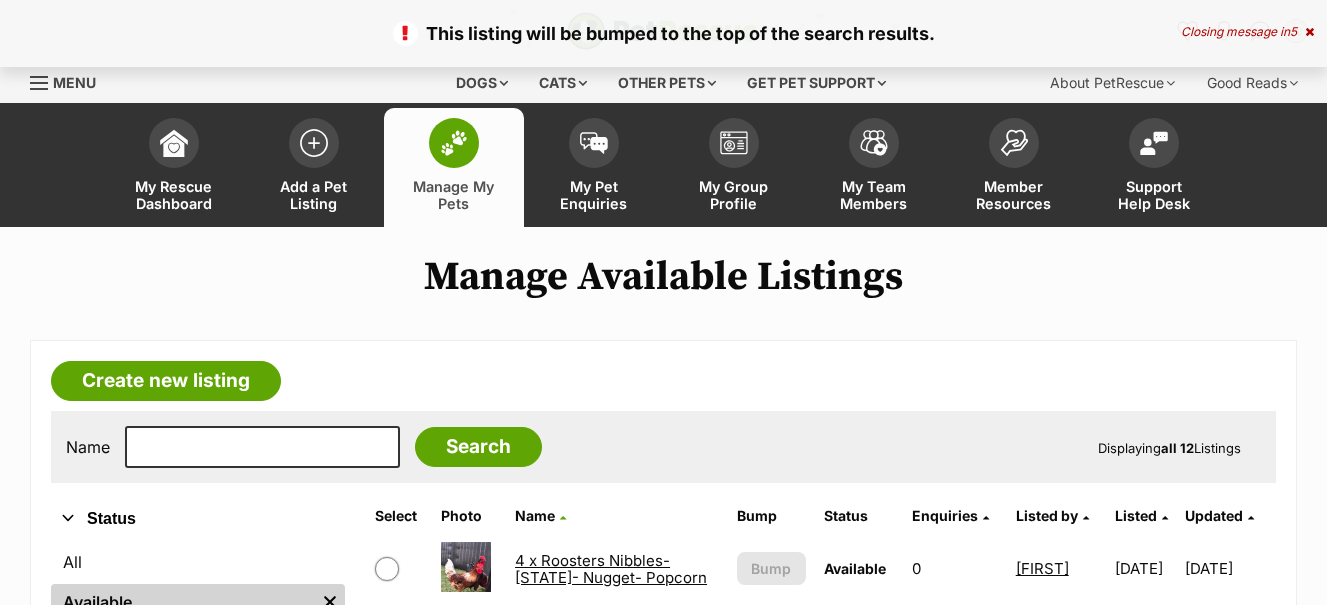 scroll, scrollTop: 500, scrollLeft: 0, axis: vertical 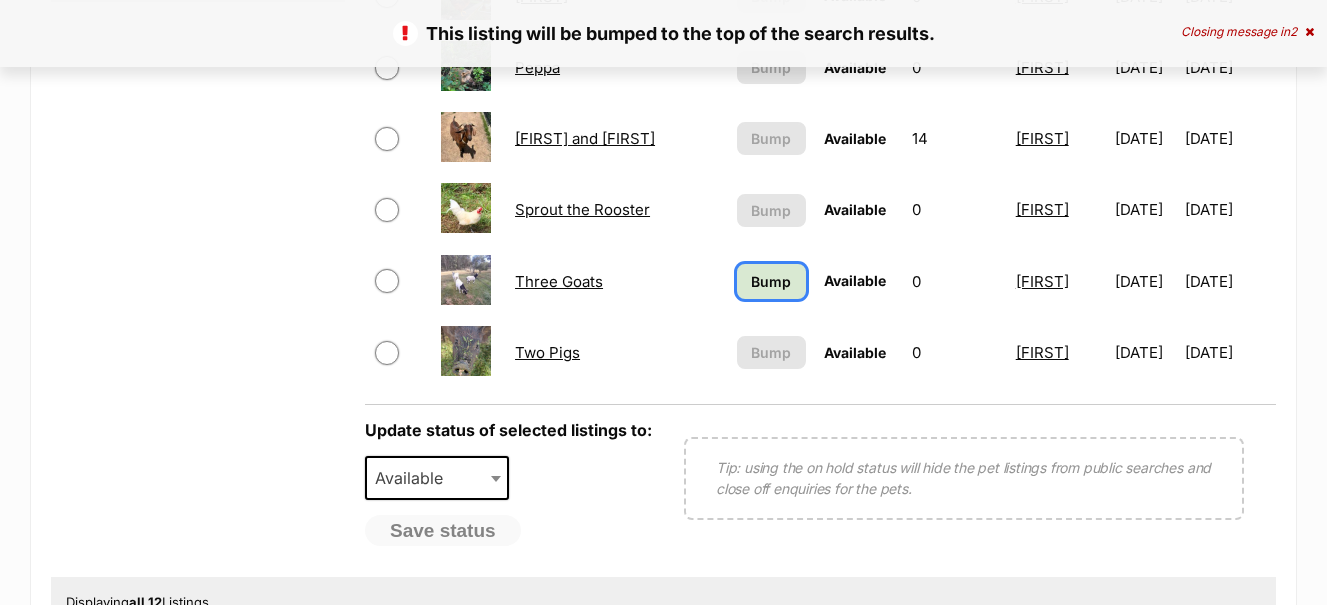 click on "Bump" at bounding box center (771, 281) 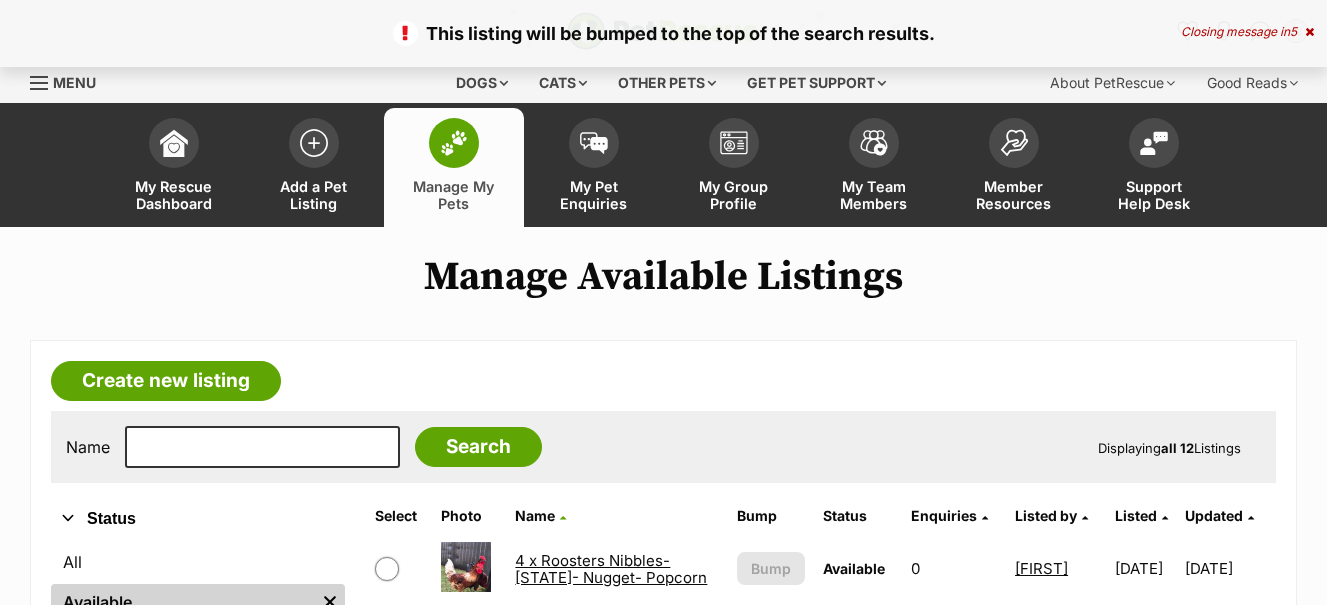 scroll, scrollTop: 0, scrollLeft: 0, axis: both 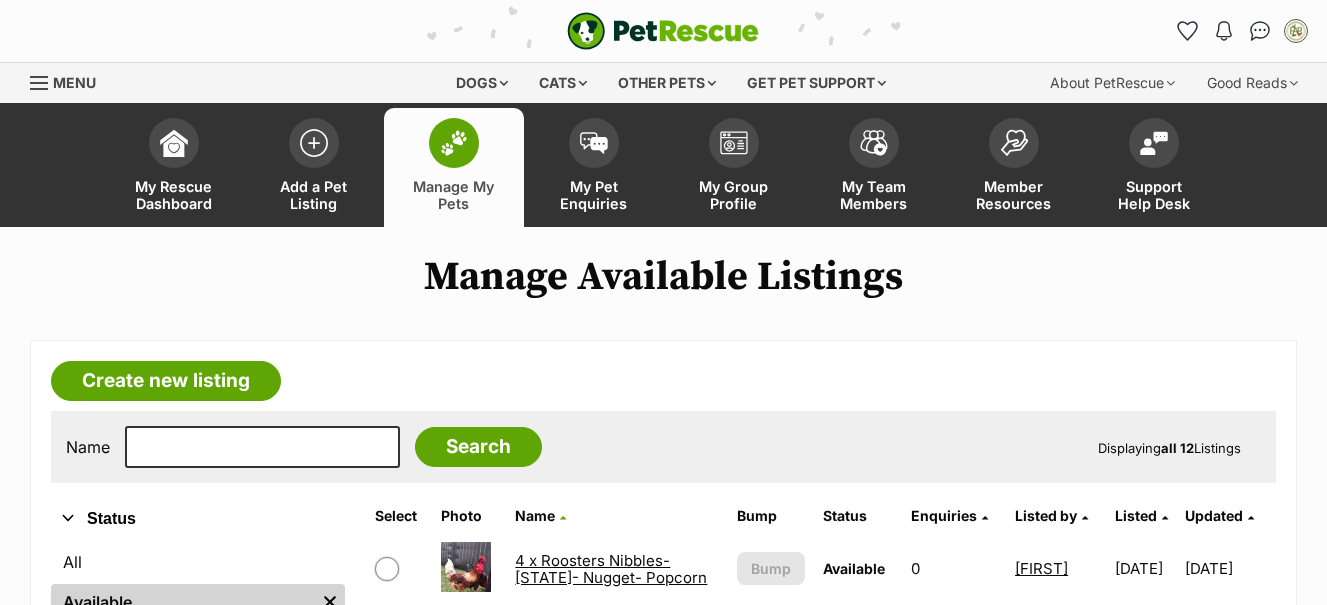 click at bounding box center (39, 83) 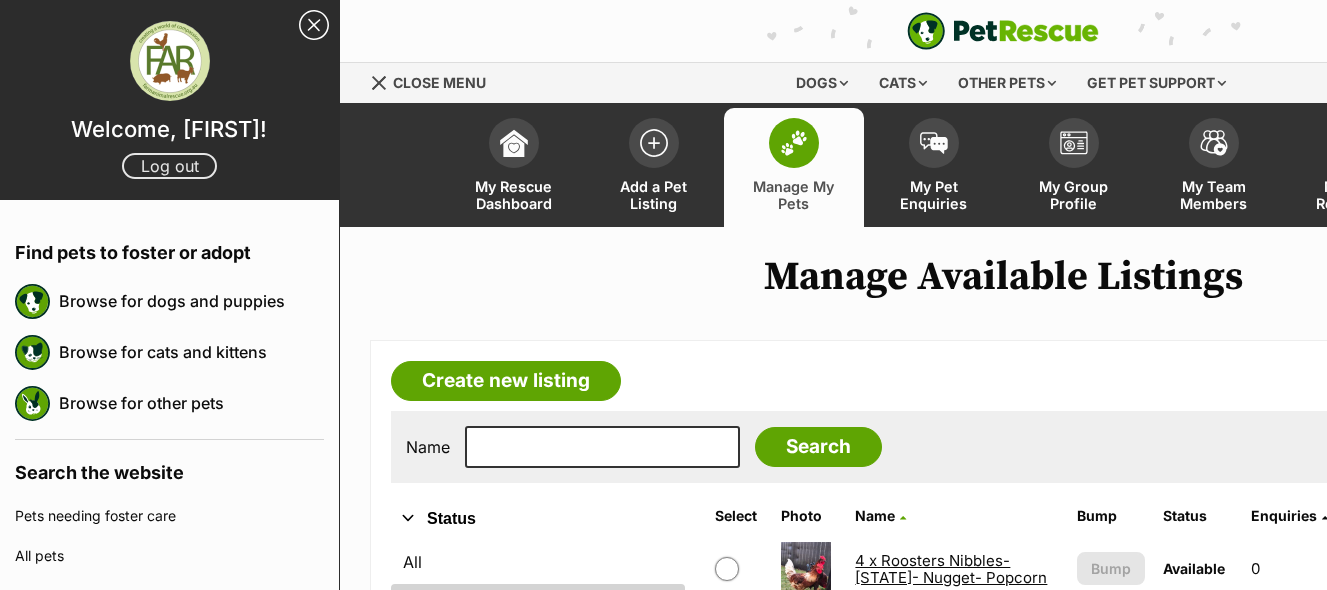 click on "Log out" at bounding box center [169, 166] 